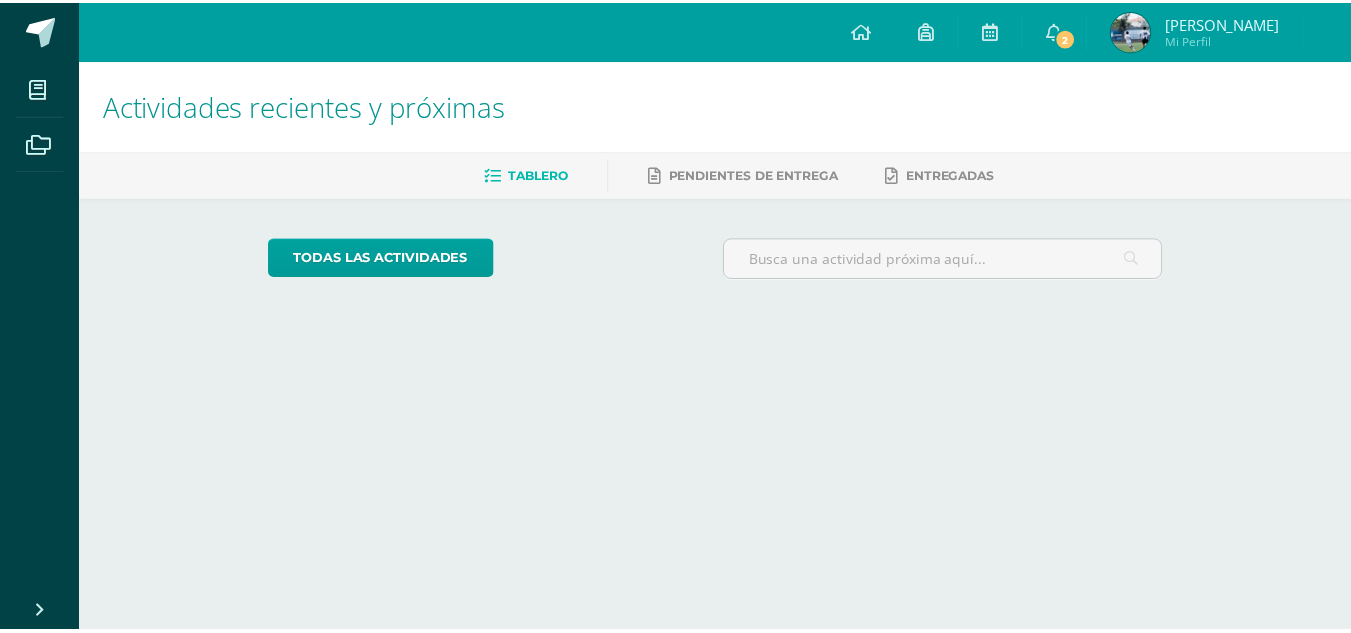scroll, scrollTop: 0, scrollLeft: 0, axis: both 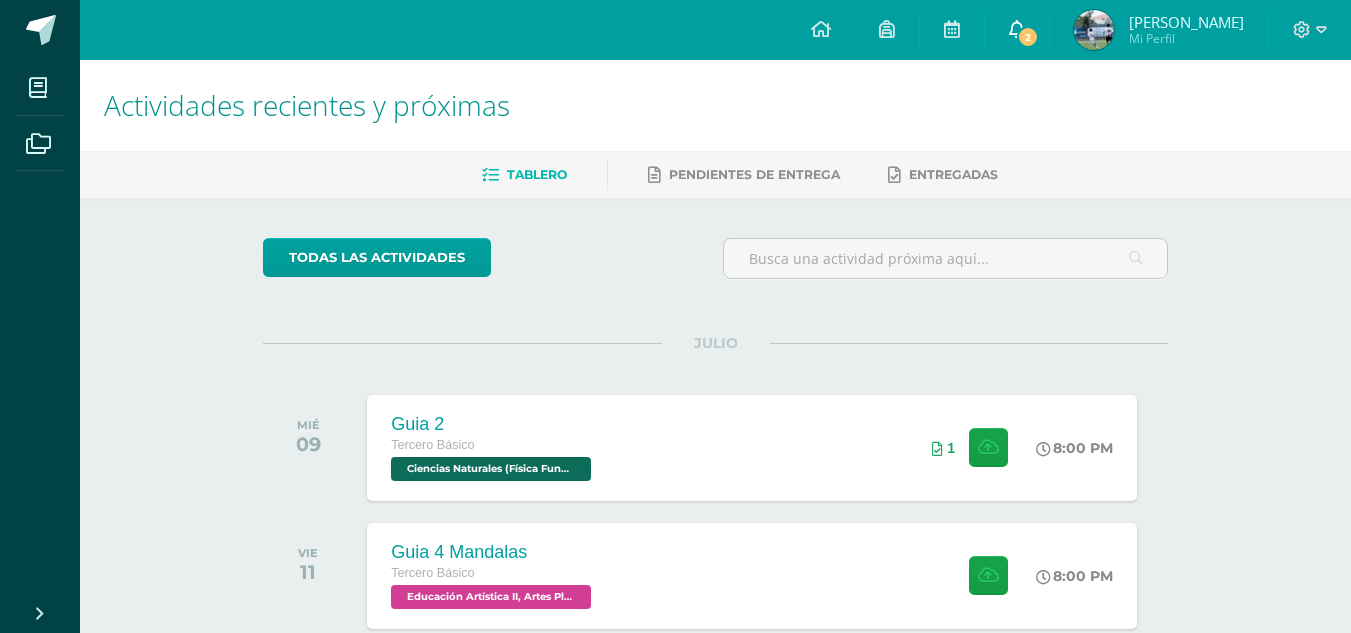 click on "2" at bounding box center (1028, 37) 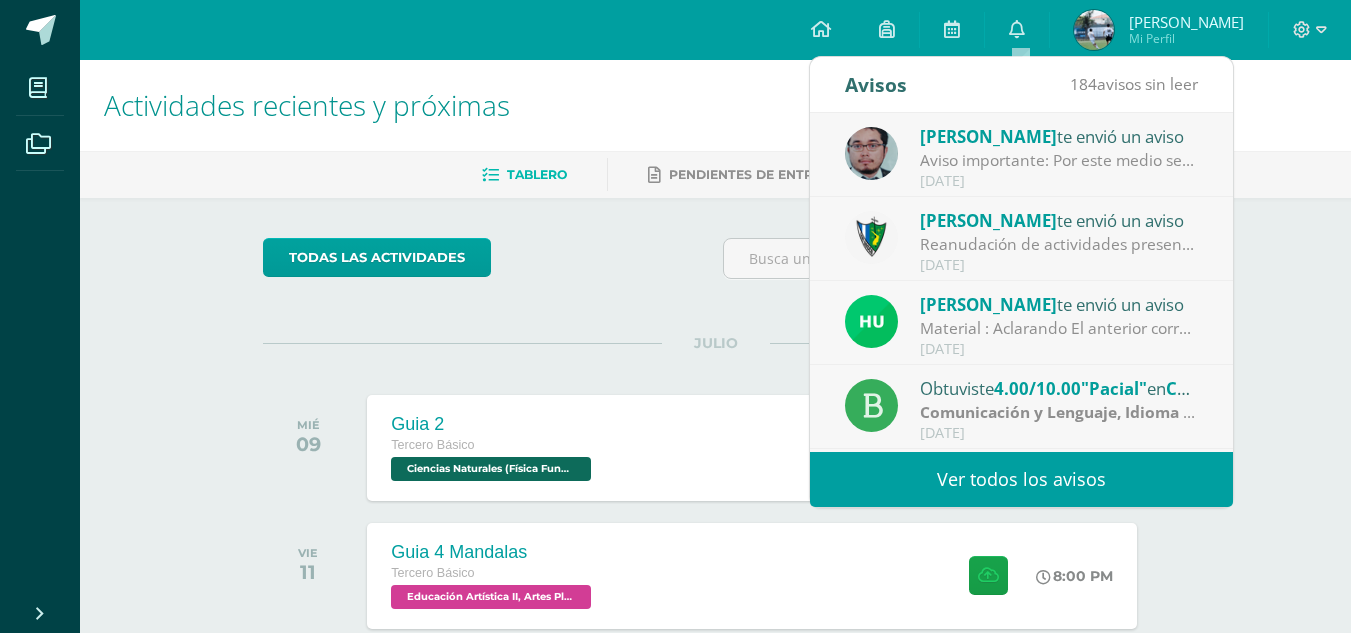 click on "Aviso importante:
Por este medio se les informa que las mandalas las entregaran de forma Virtual por [PERSON_NAME],
En PDF con su nombre deben verse las dos pintadas con los criterios que se describieron en clase
Tienen hasta el [DATE] a las 8 pm para entregarlas
Saludos" at bounding box center [1059, 160] 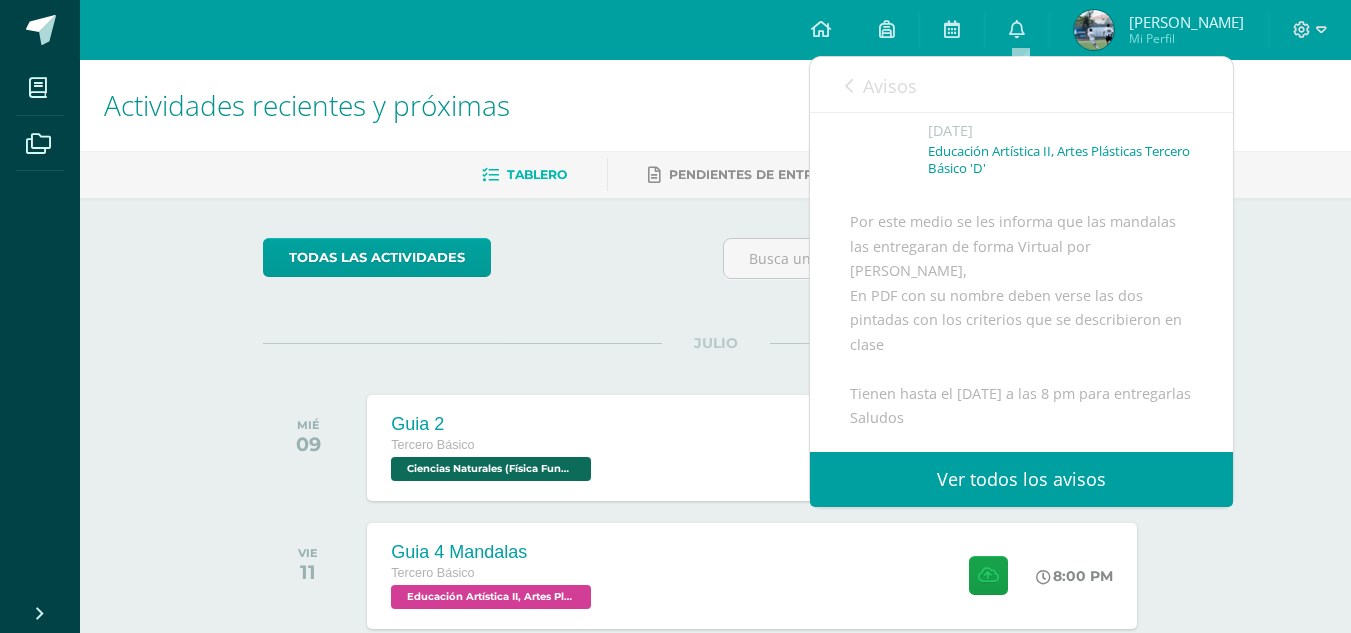 scroll, scrollTop: 200, scrollLeft: 0, axis: vertical 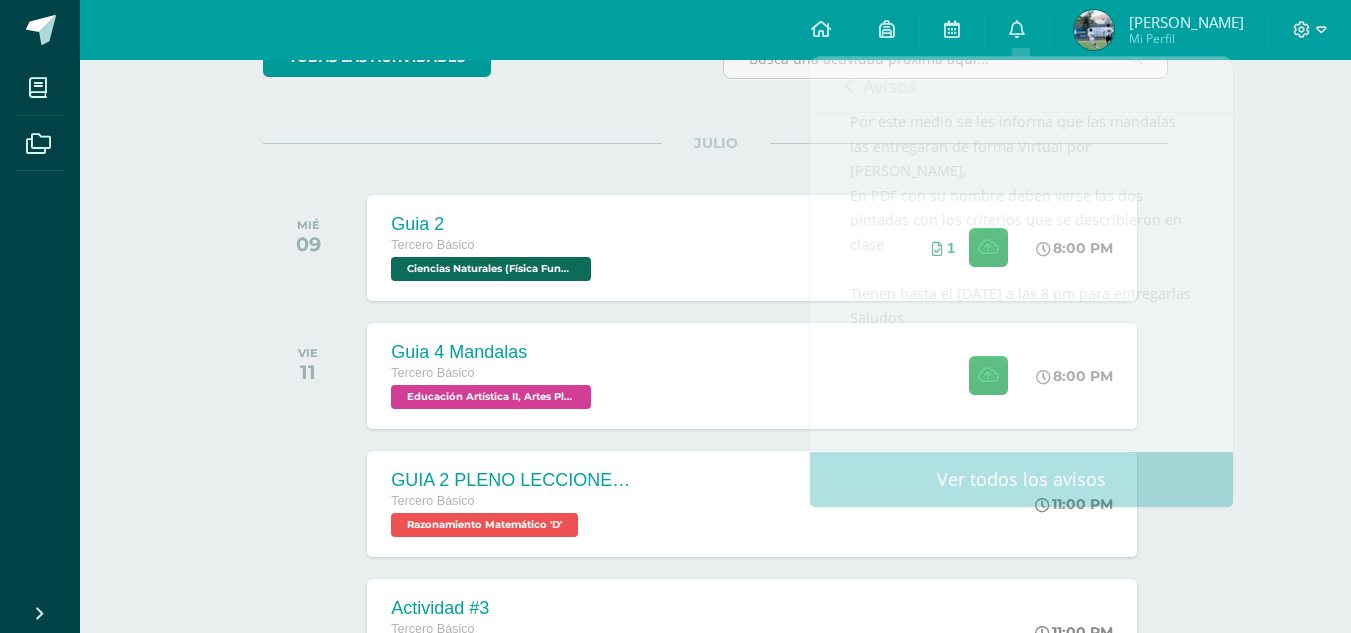 click on "VIE
11" at bounding box center [313, 376] 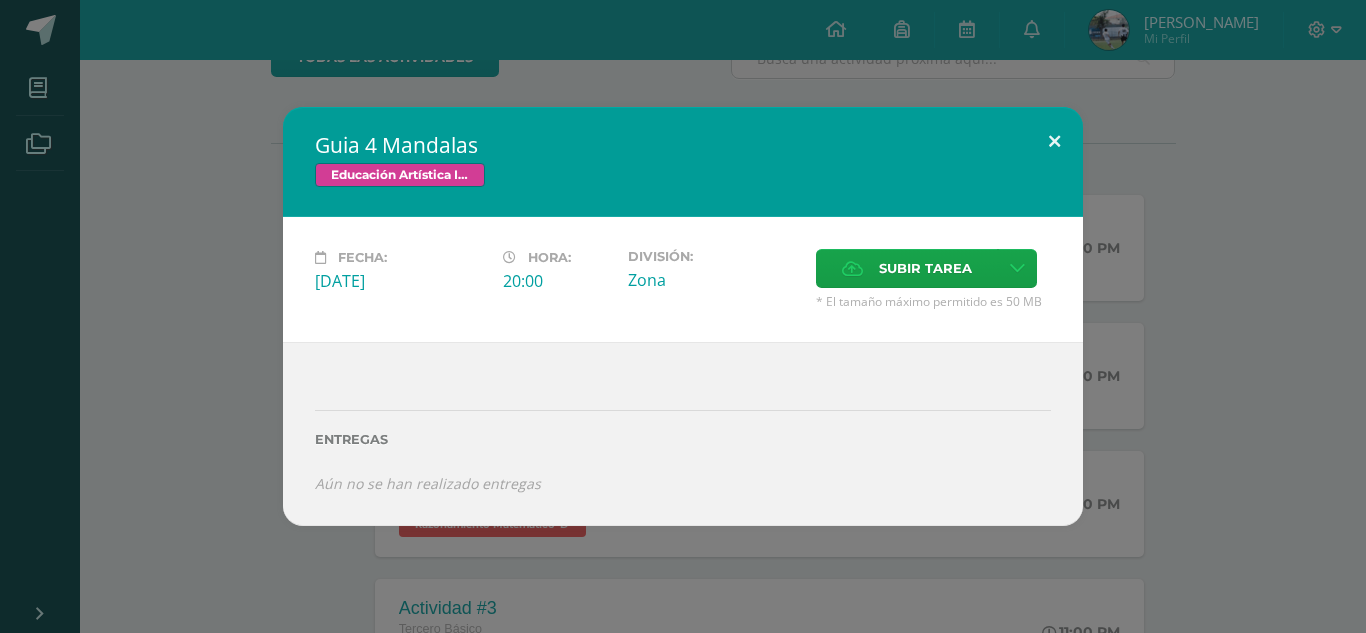 click at bounding box center (1054, 141) 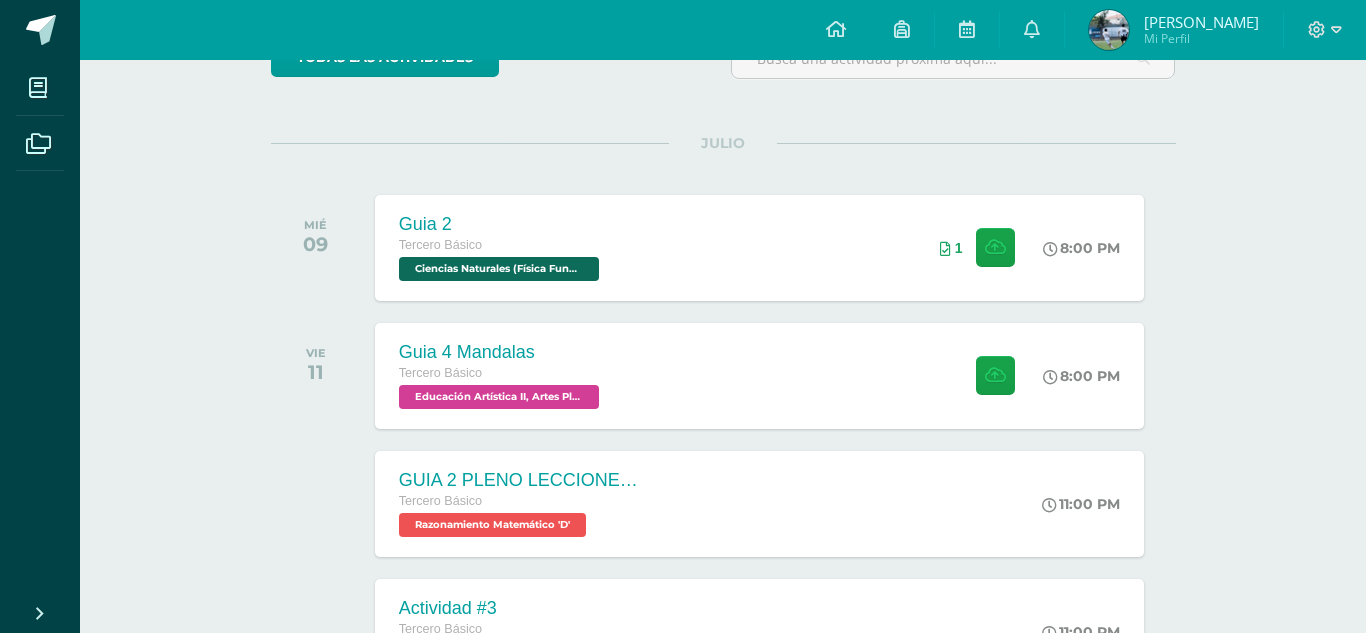 click on "Guia 4 Mandalas
Educación Artística II, Artes Plásticas
Fecha:
Viernes 11 de Julio
Hora:
20:00
División:
Cancelar" at bounding box center (683, 316) 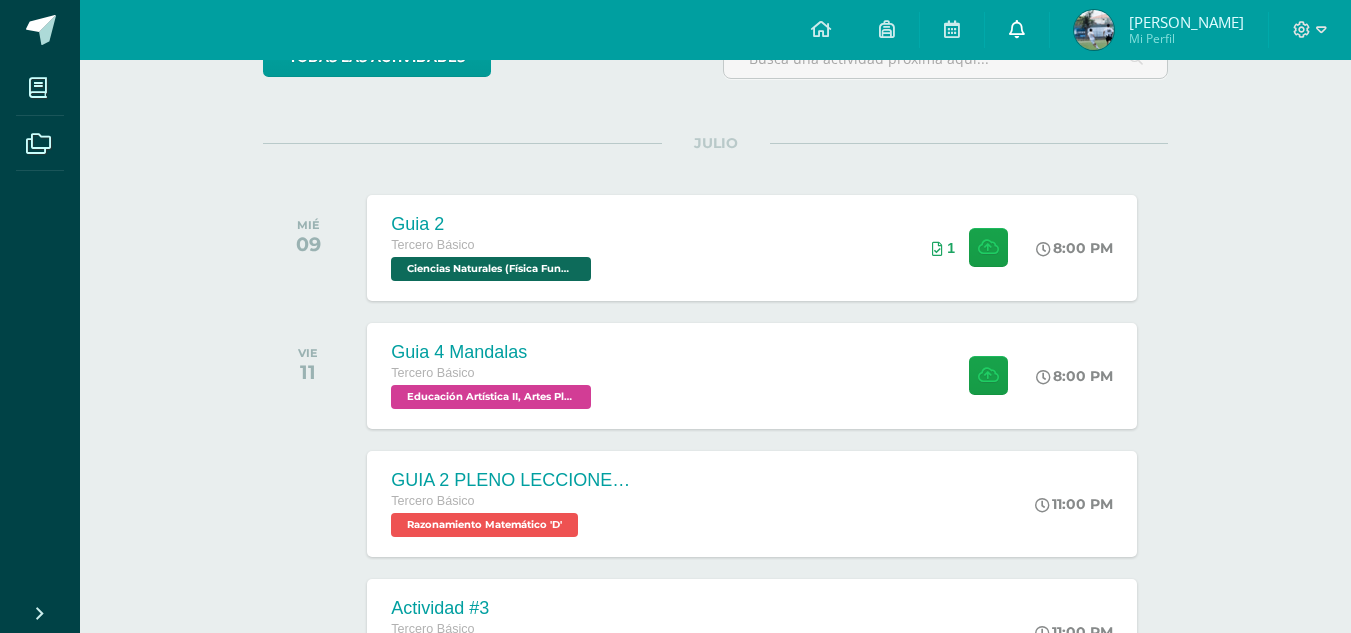 click on "0" at bounding box center (1017, 30) 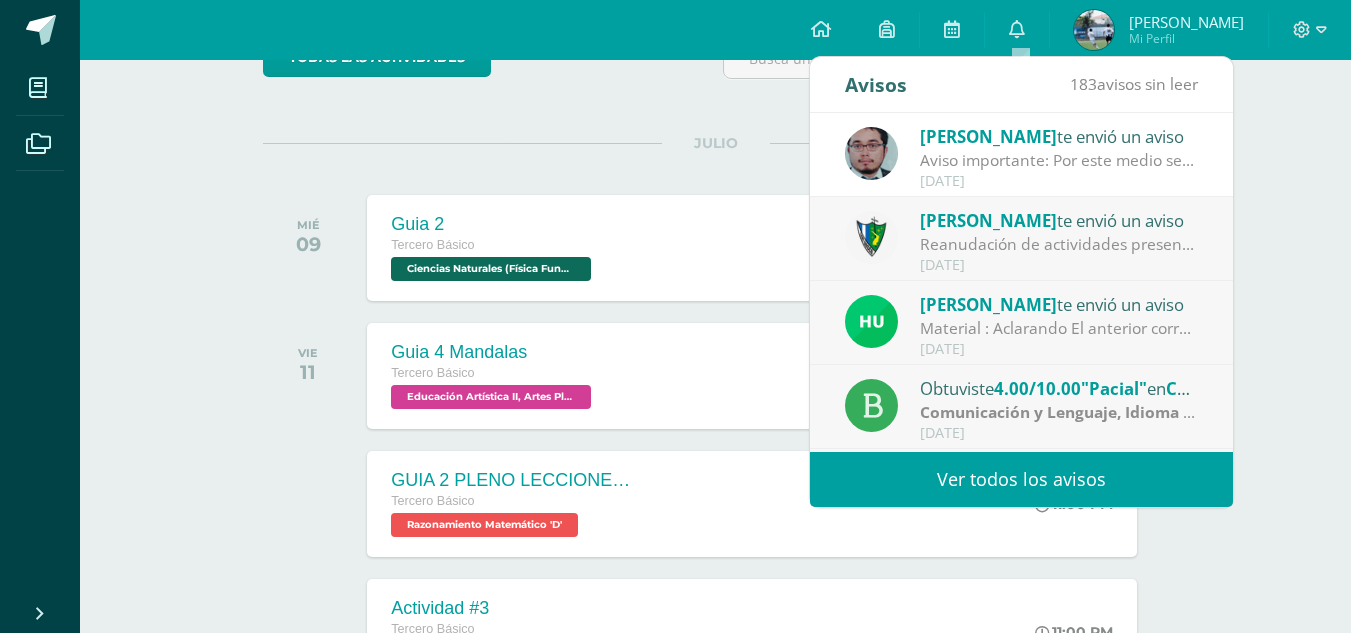 scroll, scrollTop: 100, scrollLeft: 0, axis: vertical 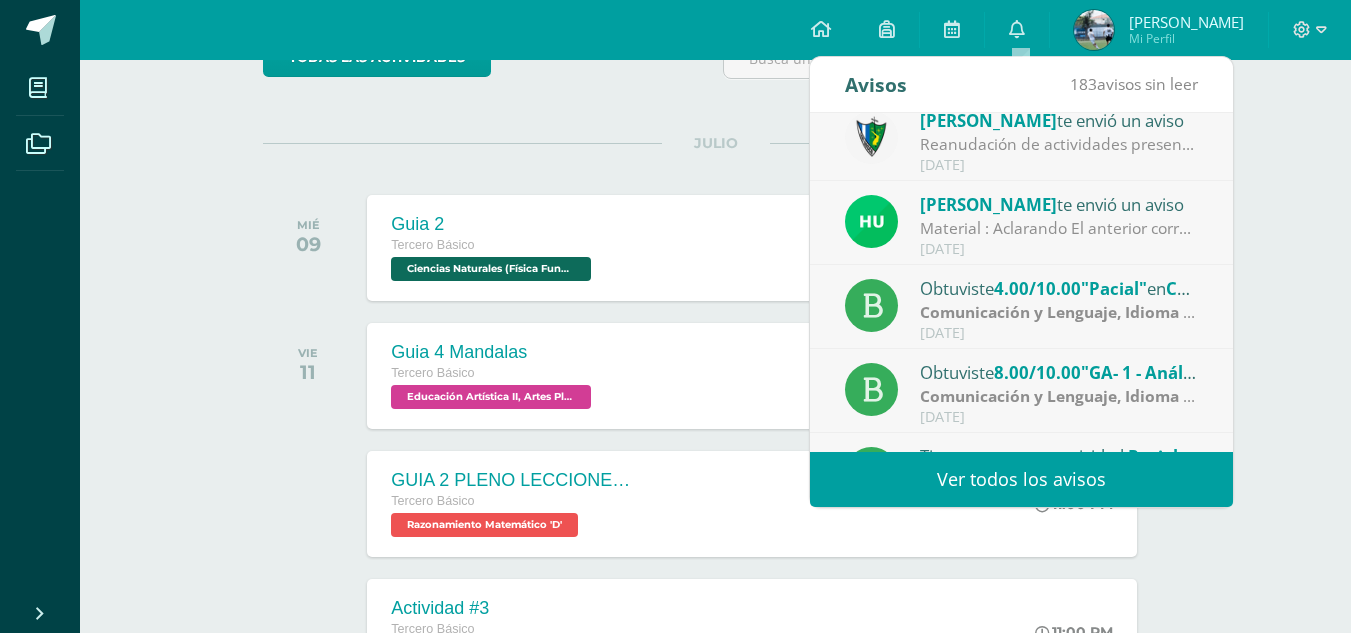 click on "Jose Pinto  te envió un aviso
Reanudación de actividades presenciales.:
Estimados padres de familia y estudiantes, es un gusto saludarles.
Por este medio comparto el comunicado referente a la reanudación de actividades para el día de mañana.
Saludos cordiales.
Julio 09" at bounding box center (1021, 140) 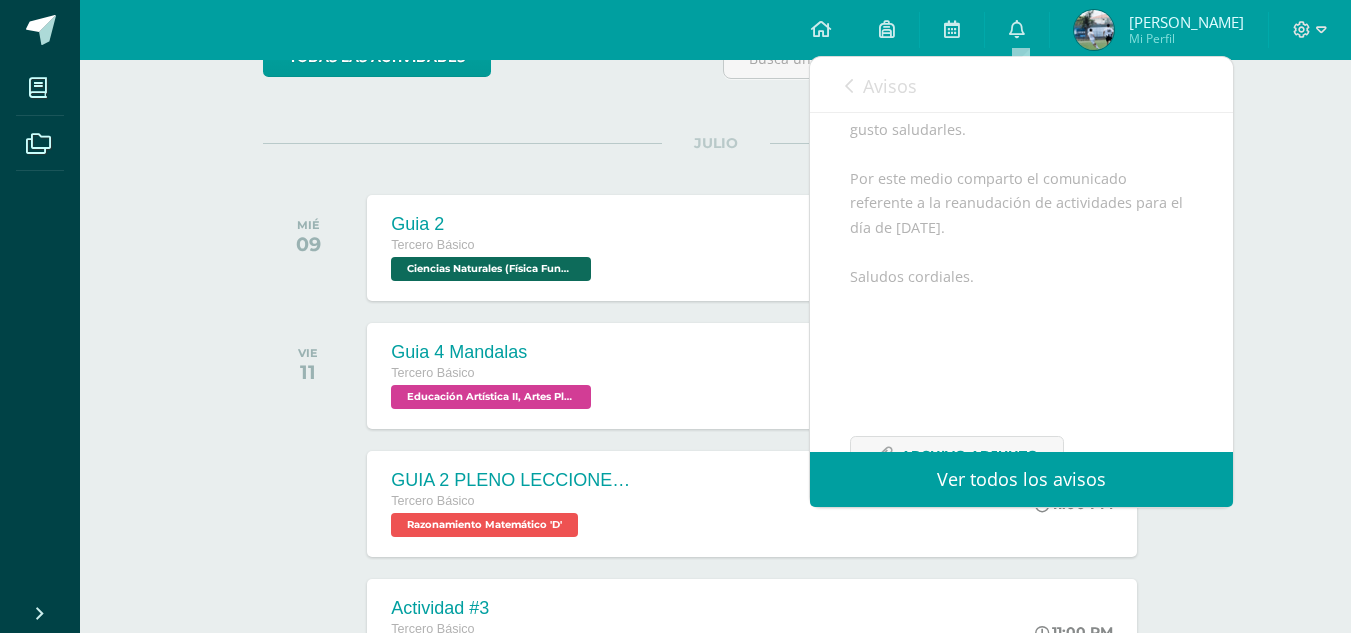 click on "Estimados padres de familia y estudiantes, es un gusto saludarles. Por este medio comparto el comunicado referente a la reanudación de actividades para el día de mañana. Saludos cordiales.
Archivo Adjunto" at bounding box center (1021, 296) 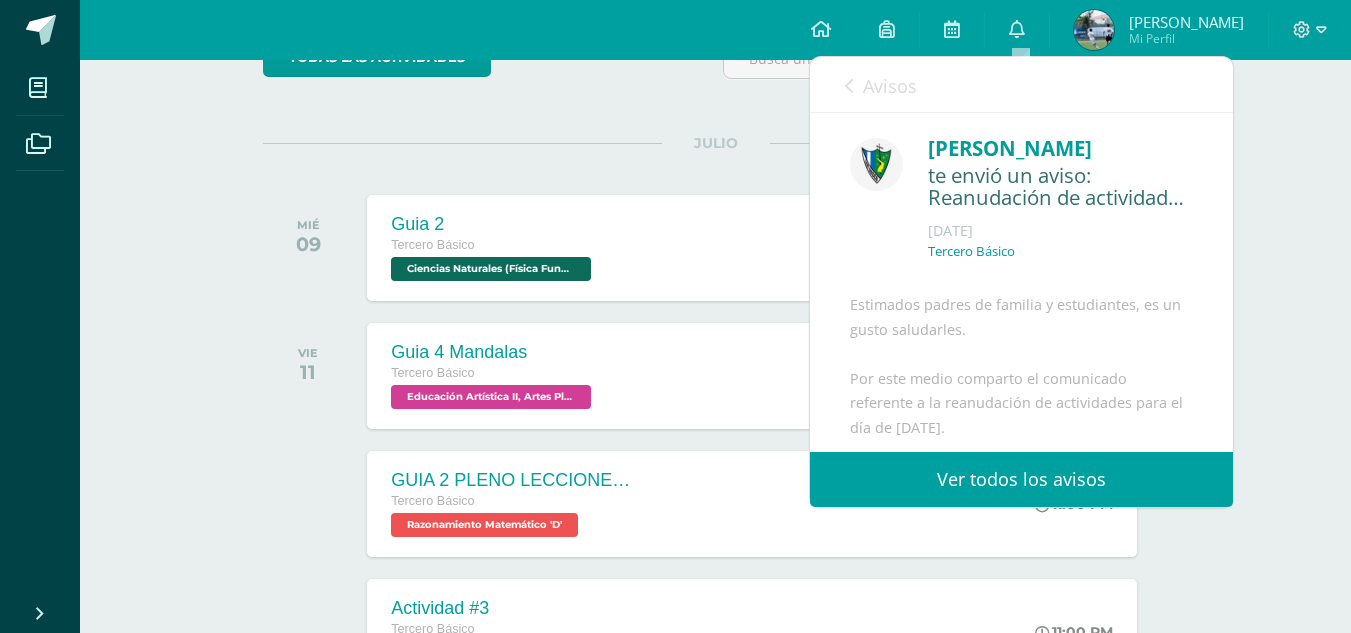 scroll, scrollTop: 317, scrollLeft: 0, axis: vertical 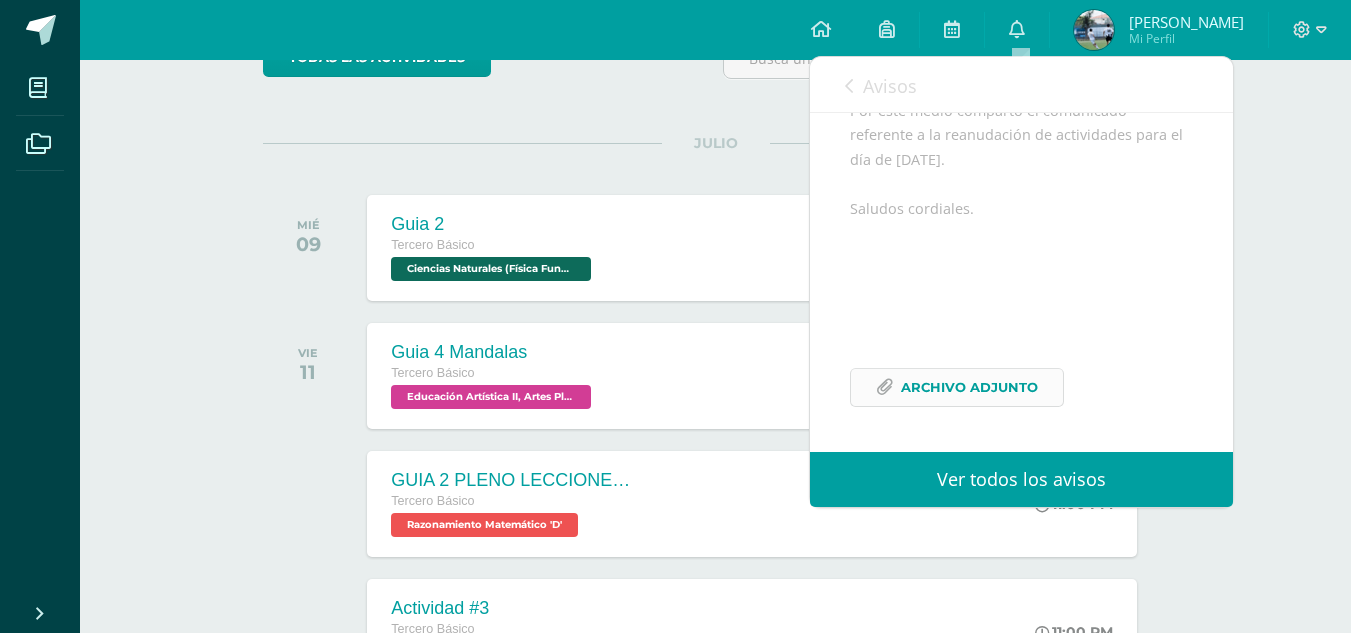 click on "Archivo Adjunto" at bounding box center [969, 387] 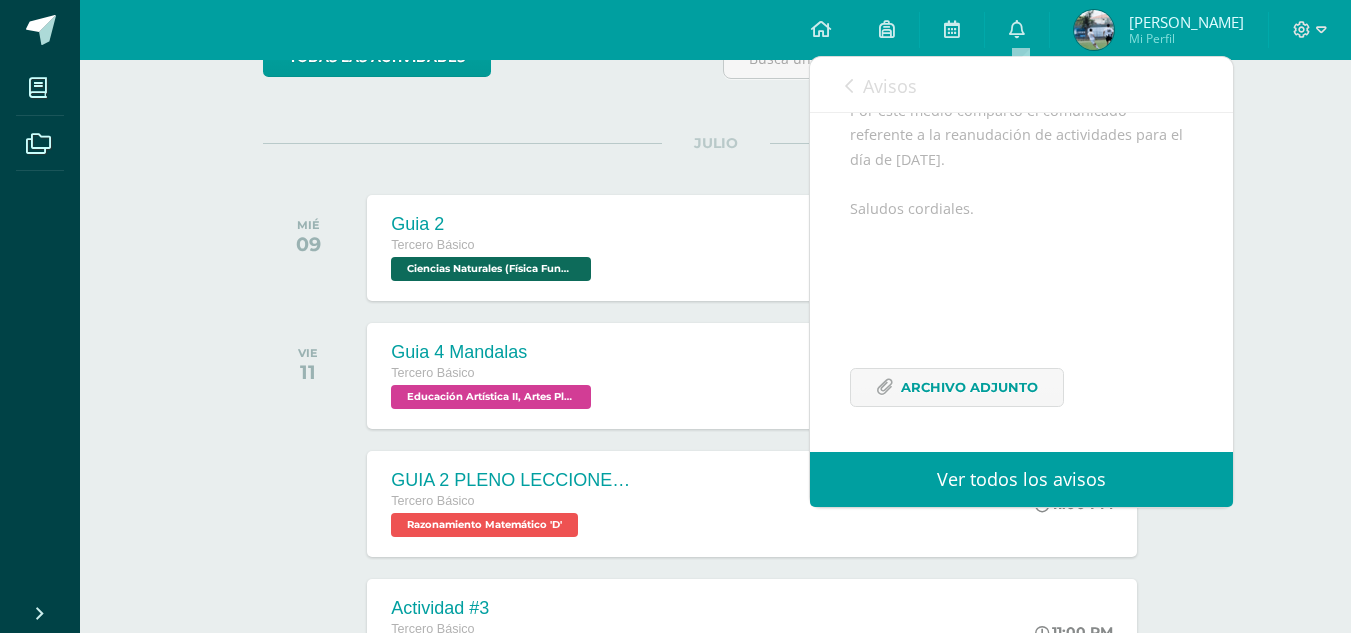 click on "Avisos 182  avisos sin leer
Avisos" at bounding box center (1021, 85) 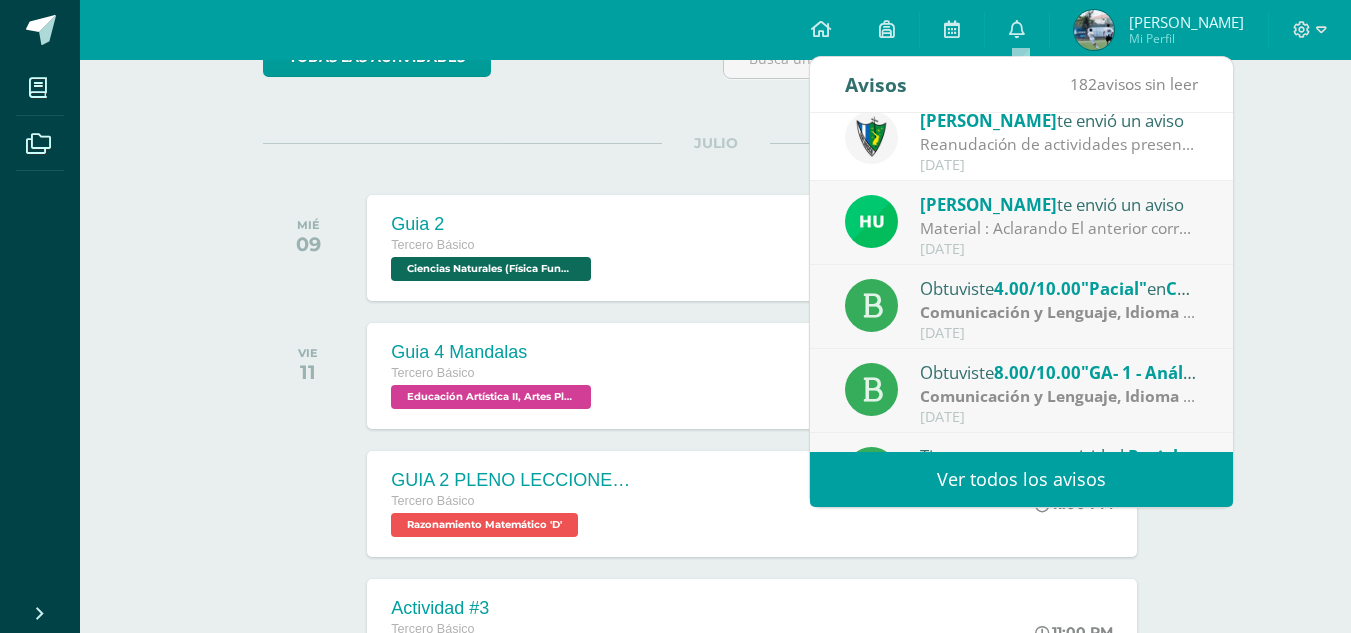 click on "Material :
Aclarando El anterior correo.
El aviso es para los 7 jovenes que no tienen material y solicitaron  el  dia [DATE]  y [DATE] a mi persona la compra del mismo.
Comunicacarse al correo [EMAIL_ADDRESS][DOMAIN_NAME]  para brindarles i formación.
Saludos cordiales" at bounding box center (1059, 228) 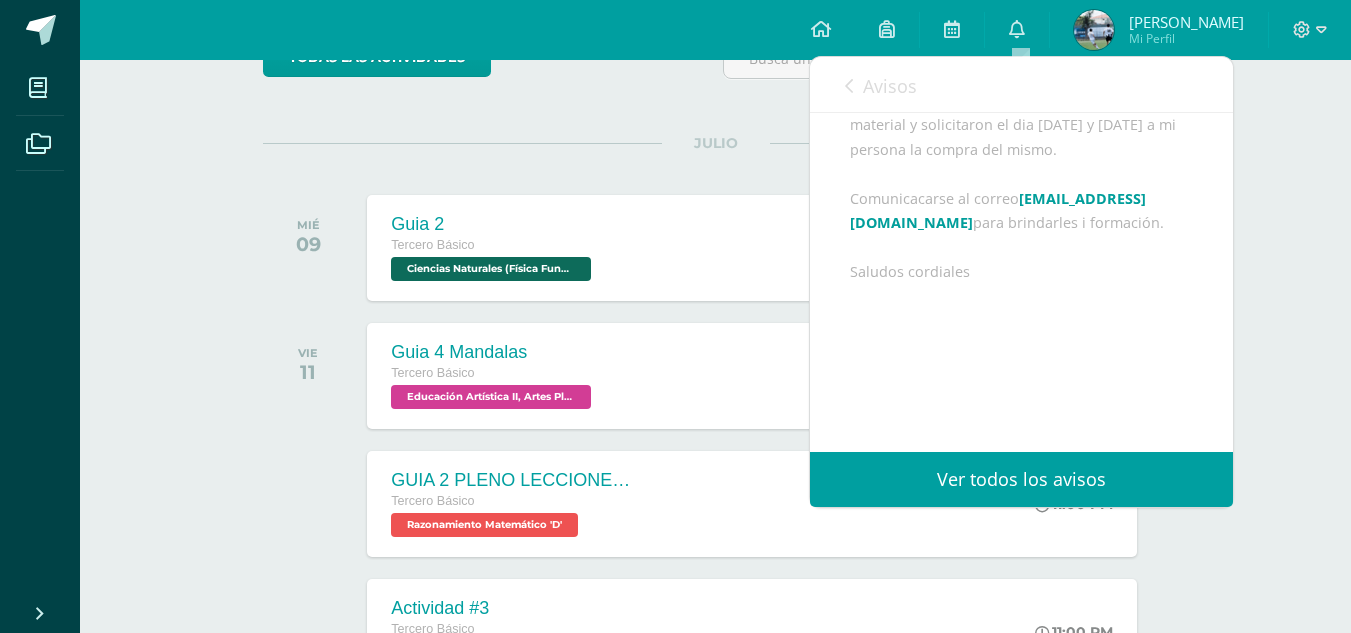 scroll, scrollTop: 304, scrollLeft: 0, axis: vertical 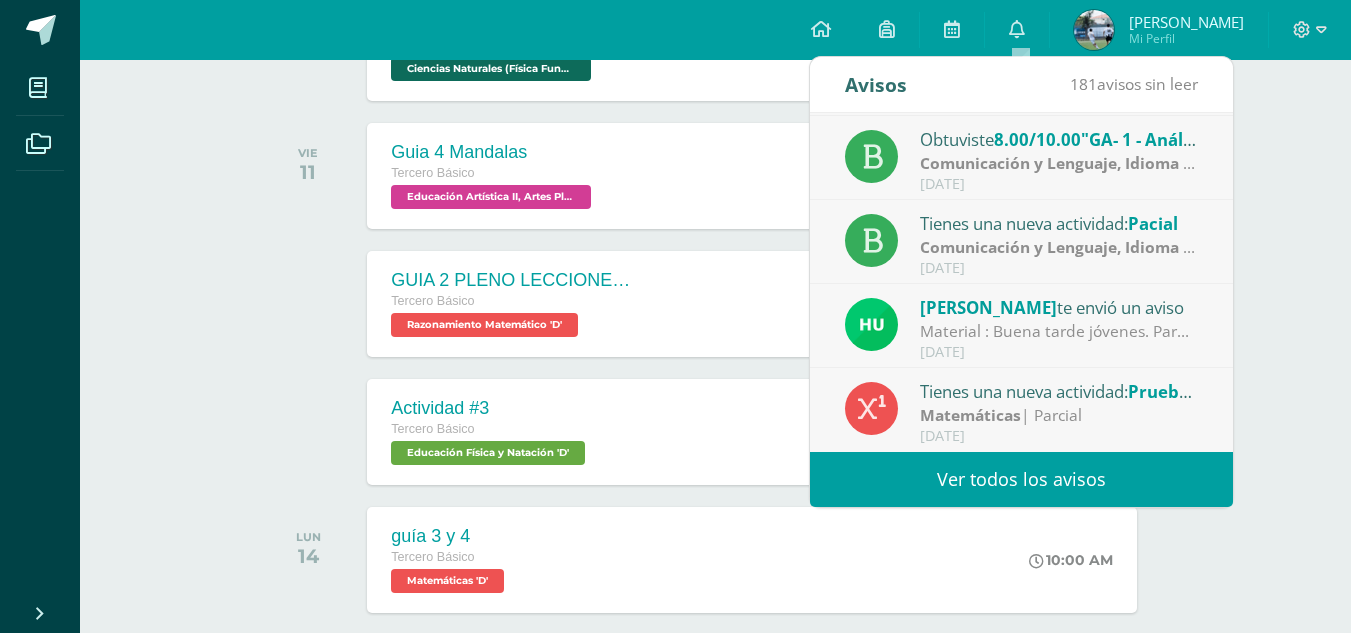 click on "Ver todos los avisos" at bounding box center (1021, 479) 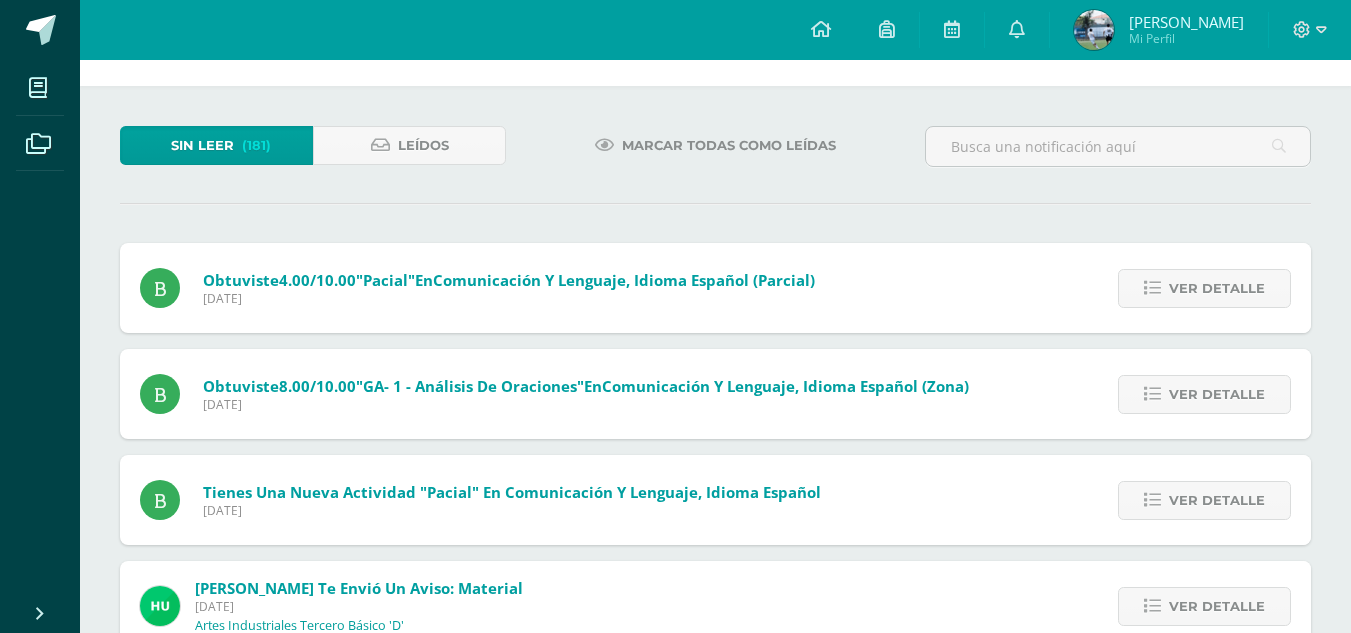 scroll, scrollTop: 100, scrollLeft: 0, axis: vertical 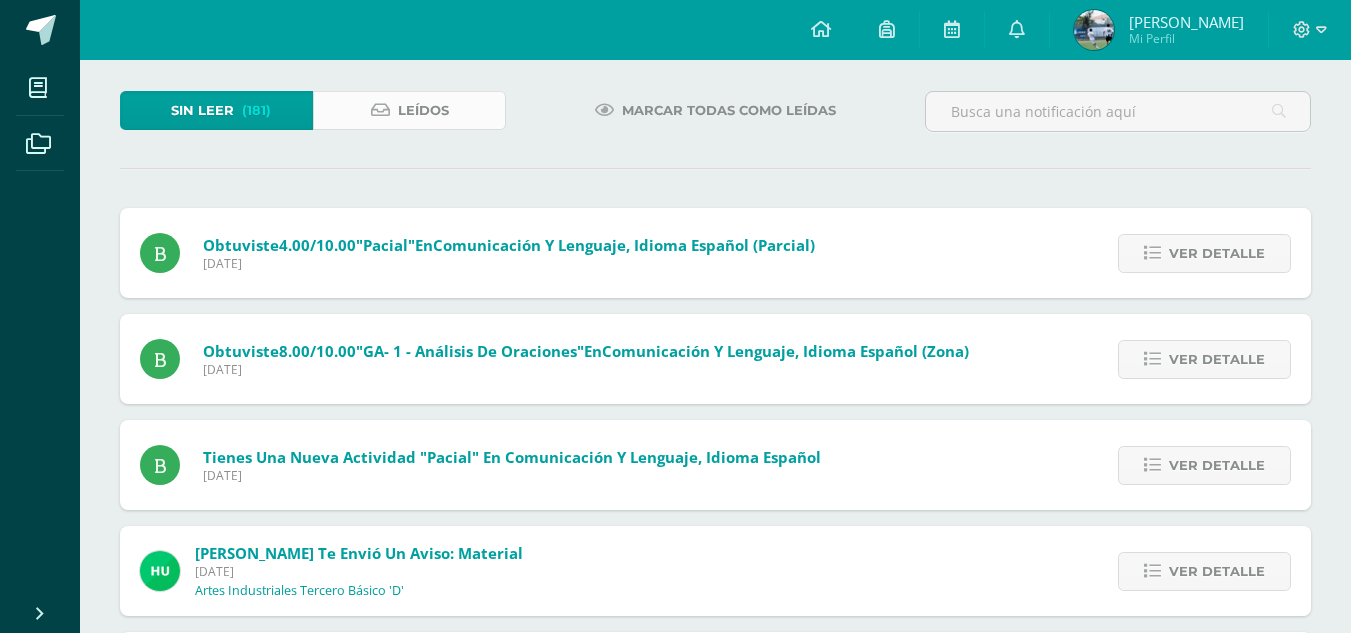 click on "Leídos" at bounding box center [409, 110] 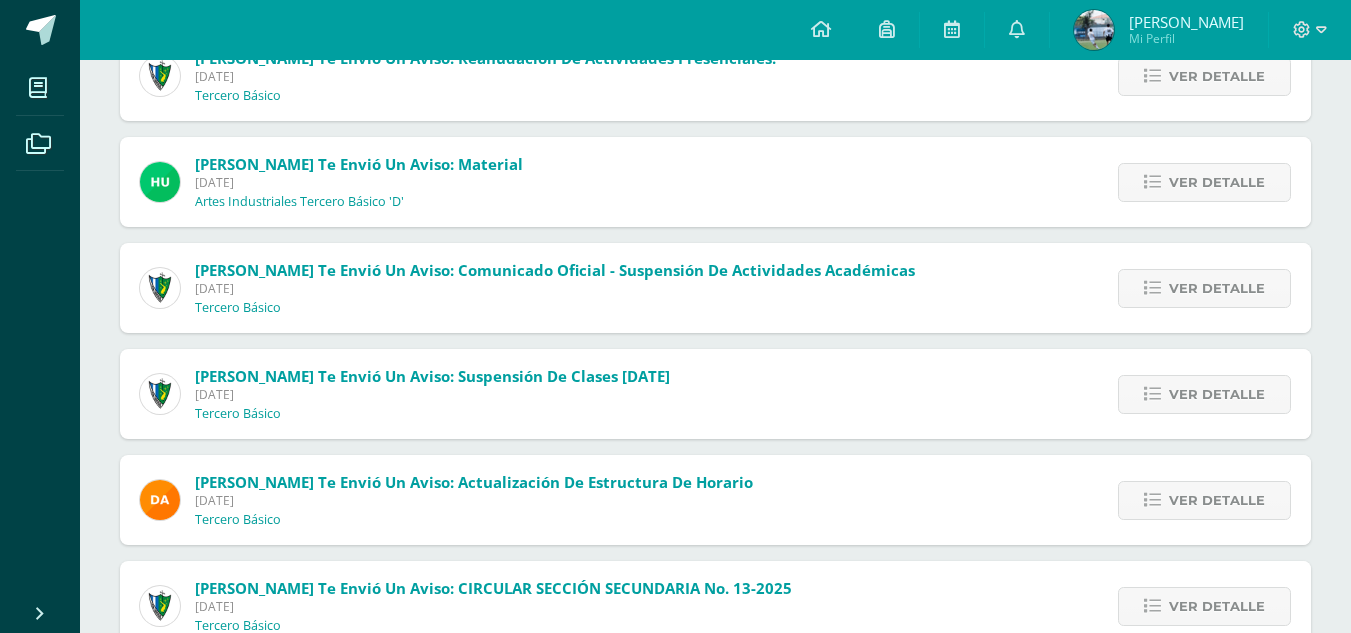 scroll, scrollTop: 400, scrollLeft: 0, axis: vertical 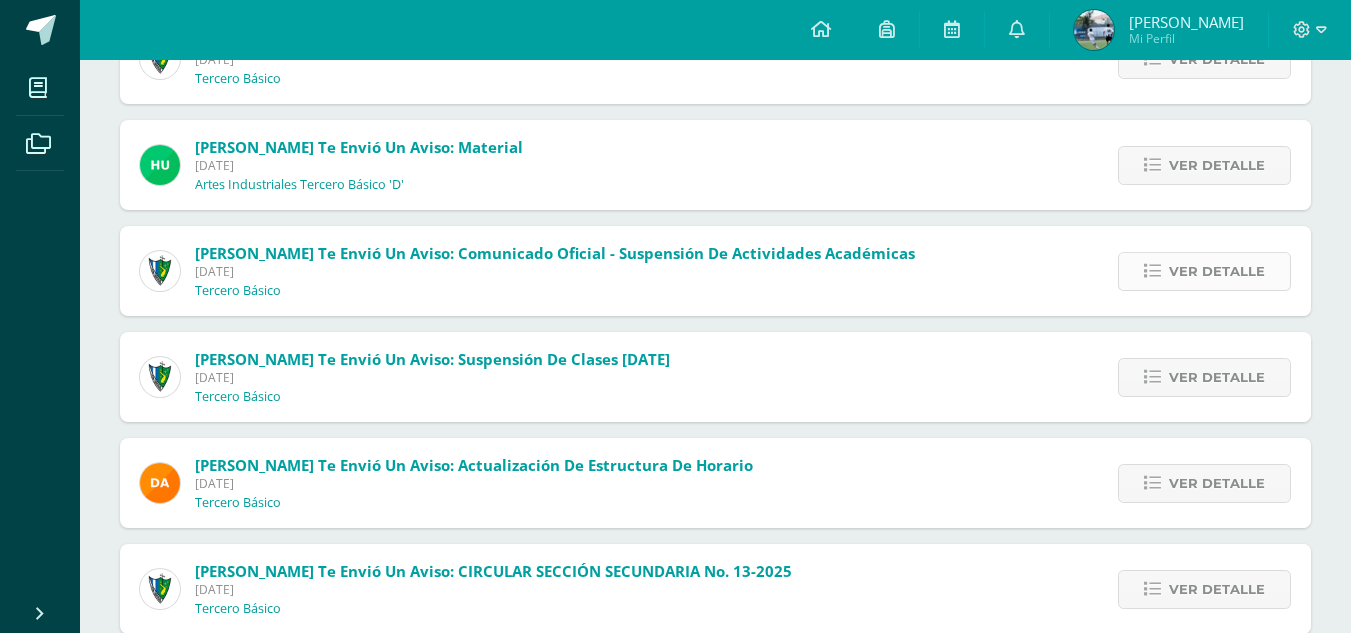 click on "Ver detalle" at bounding box center [1217, 271] 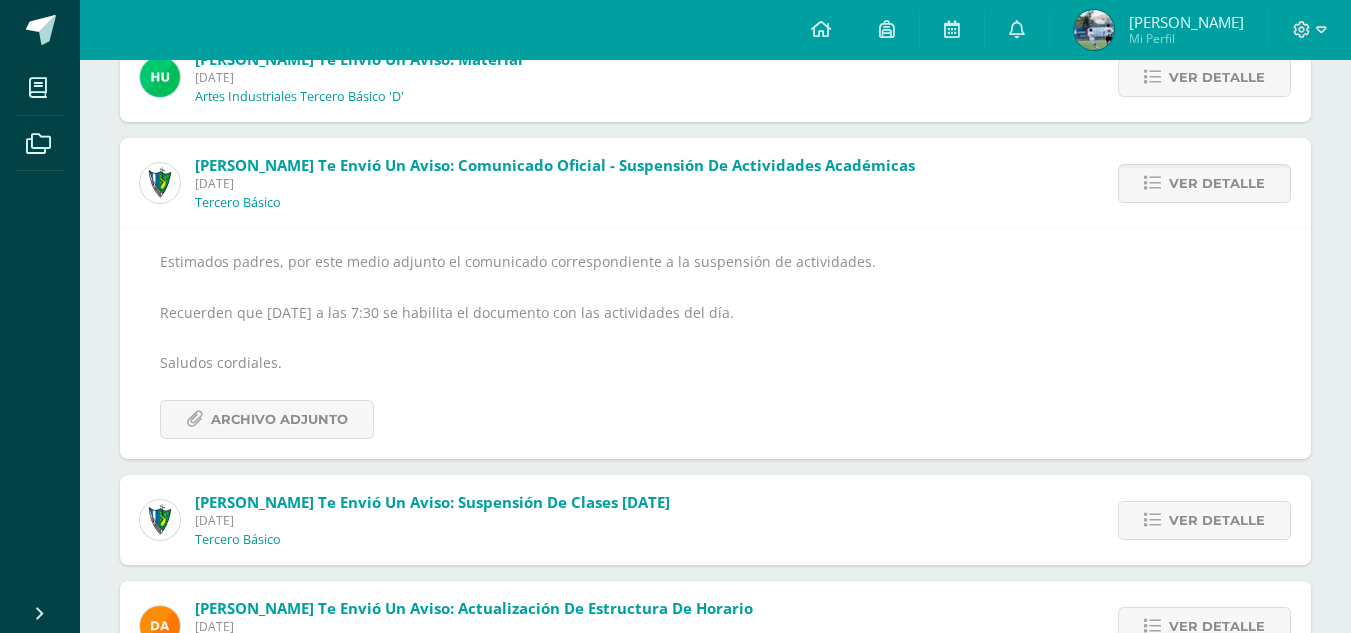 scroll, scrollTop: 600, scrollLeft: 0, axis: vertical 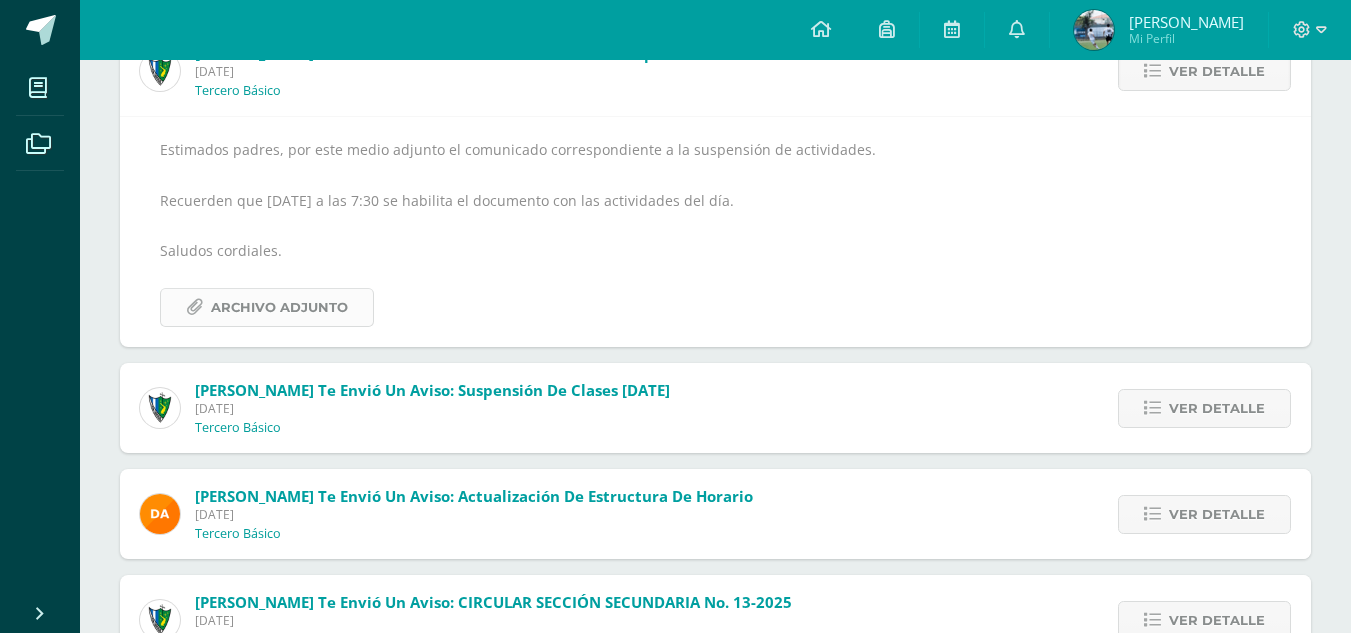 click on "Archivo Adjunto" at bounding box center (279, 307) 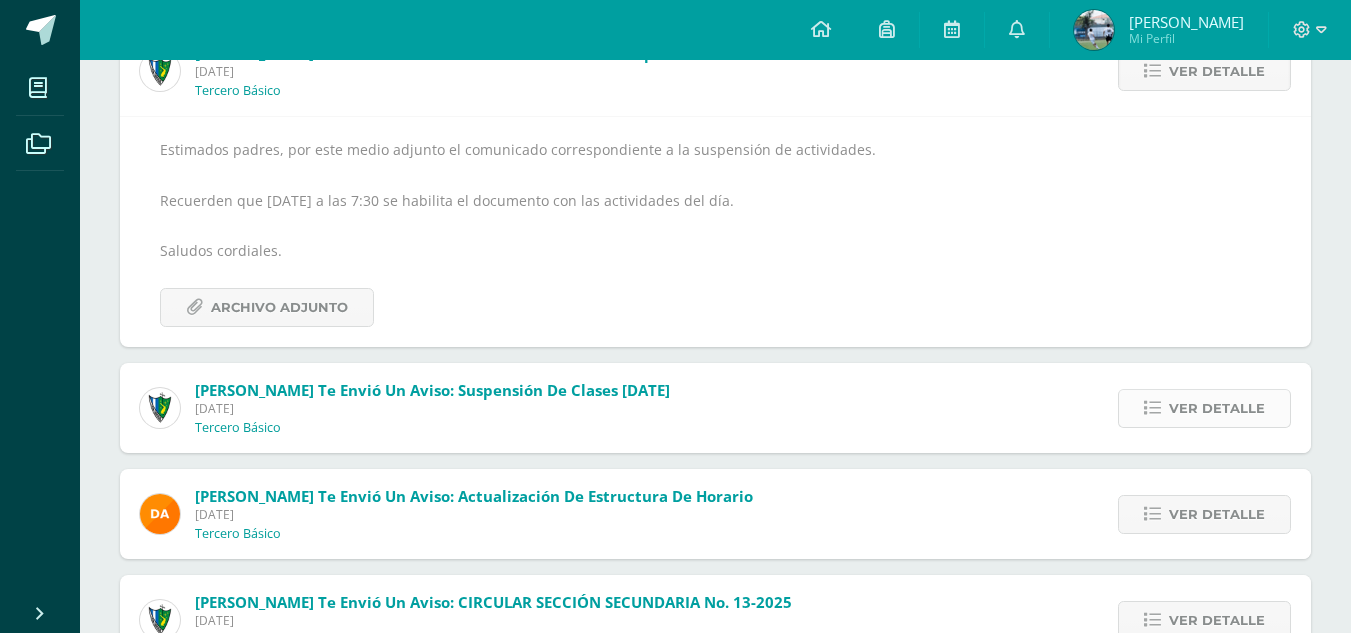 click on "Ver detalle" at bounding box center (1204, 408) 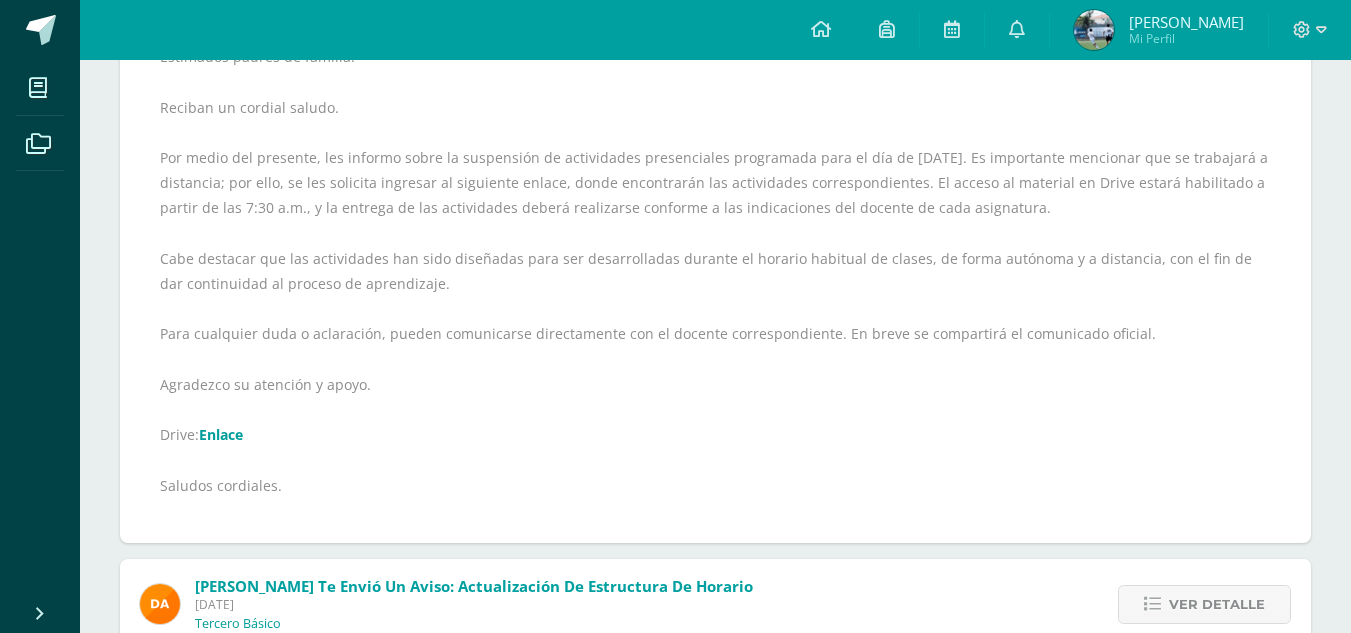 scroll, scrollTop: 800, scrollLeft: 0, axis: vertical 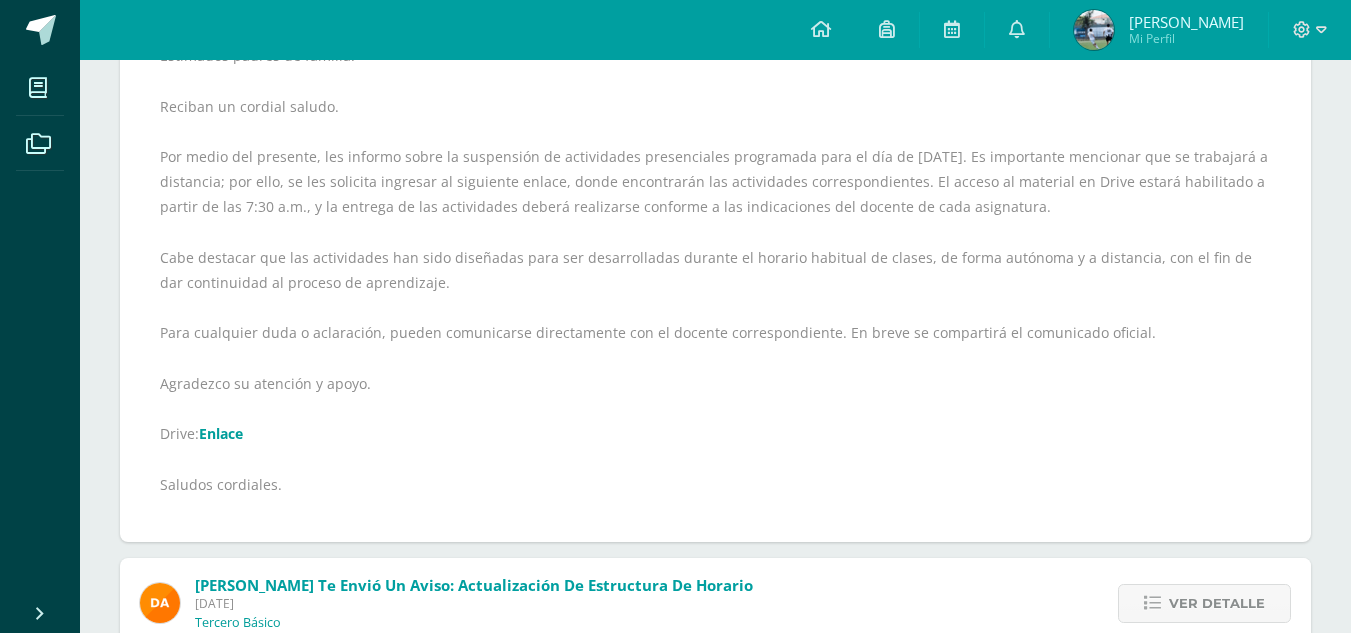 click on "Enlace" at bounding box center (221, 433) 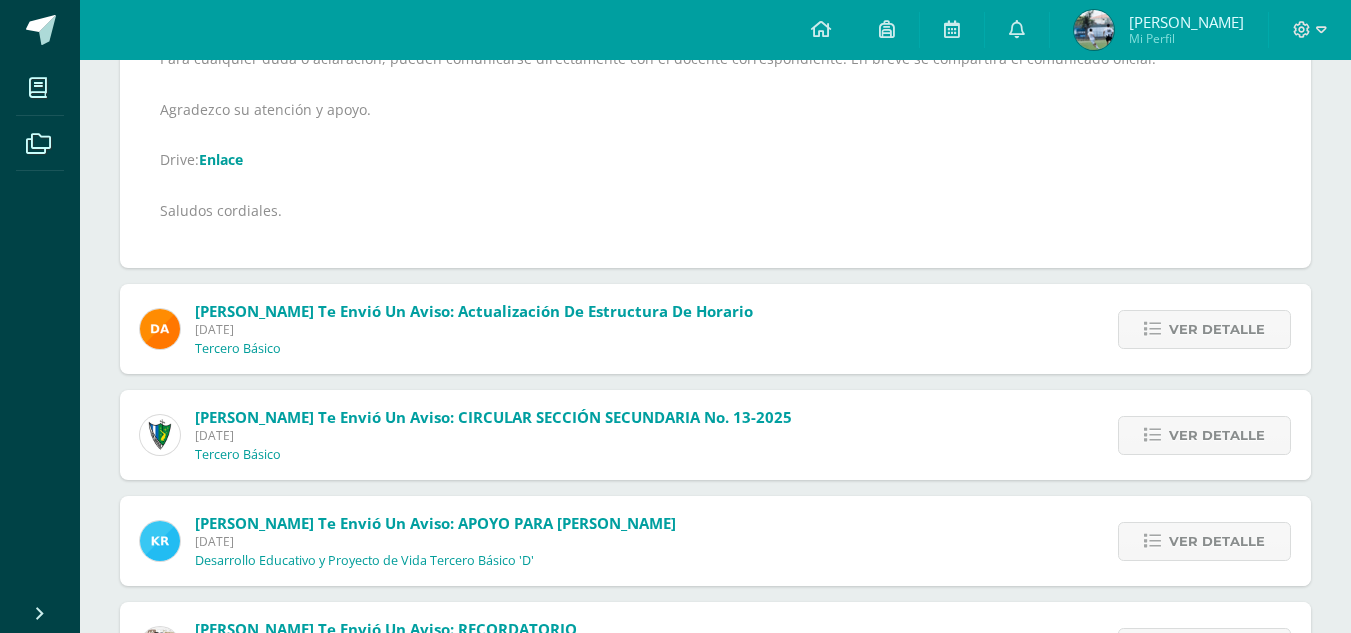 scroll, scrollTop: 1100, scrollLeft: 0, axis: vertical 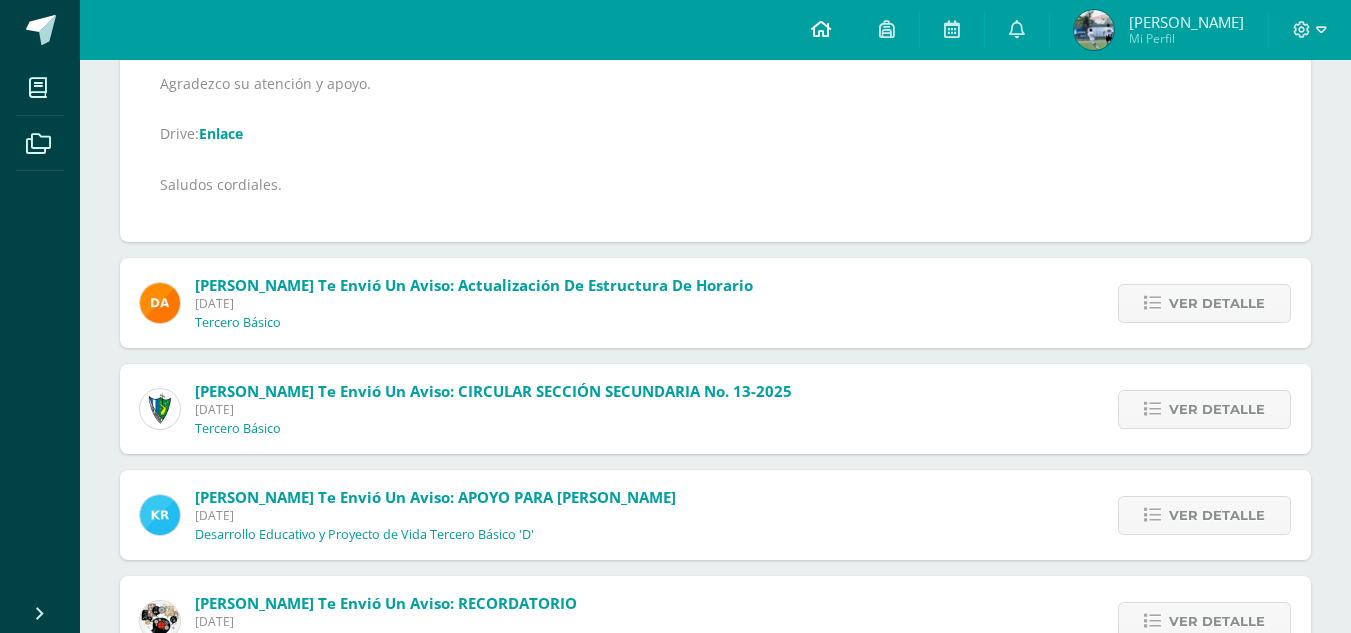 click at bounding box center (821, 30) 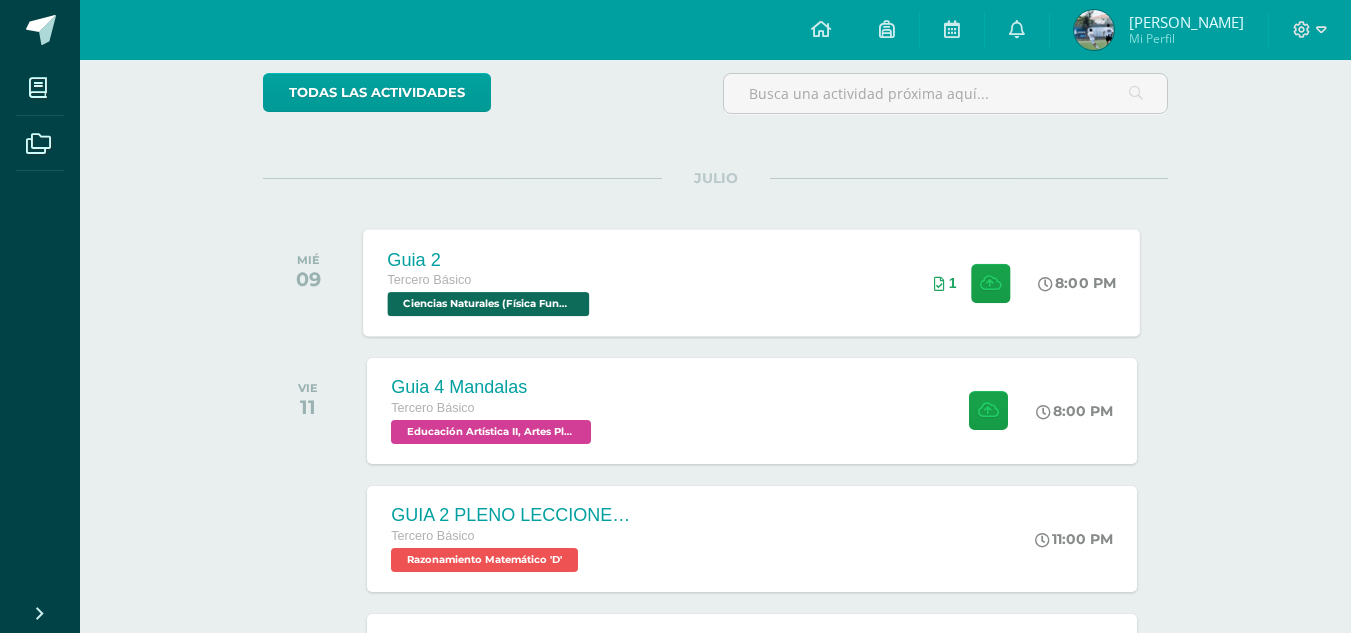 scroll, scrollTop: 100, scrollLeft: 0, axis: vertical 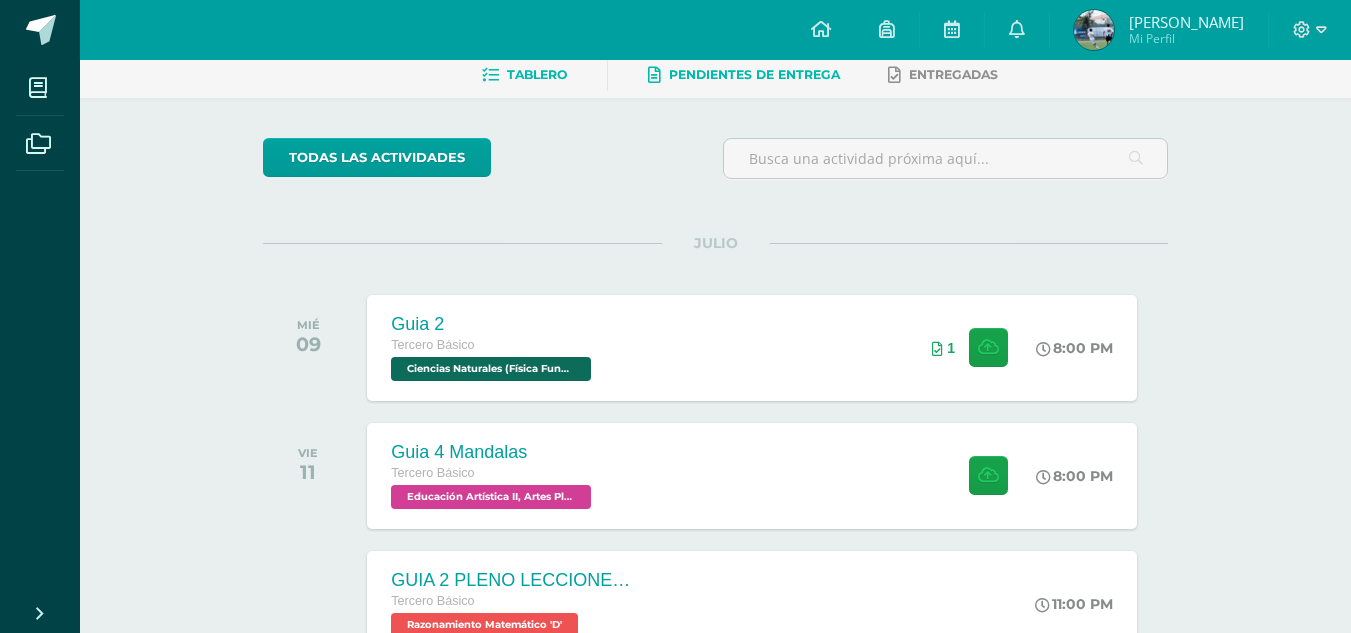 click on "Pendientes de entrega" at bounding box center (754, 74) 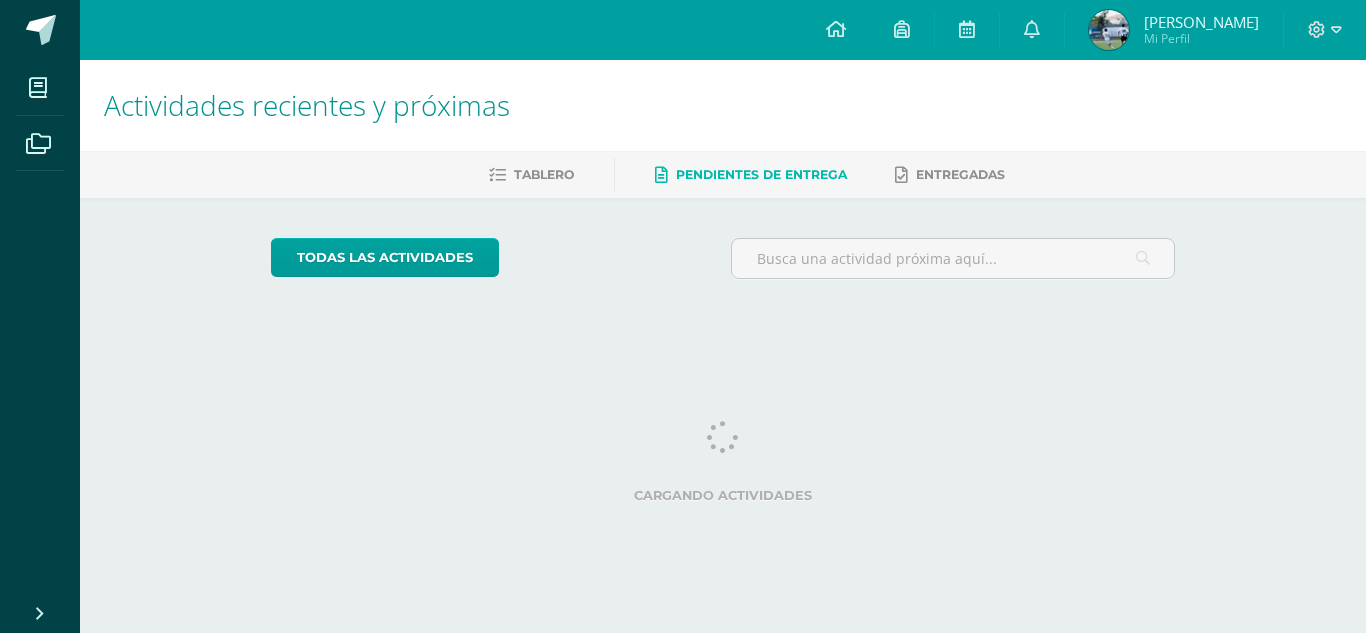 scroll, scrollTop: 0, scrollLeft: 0, axis: both 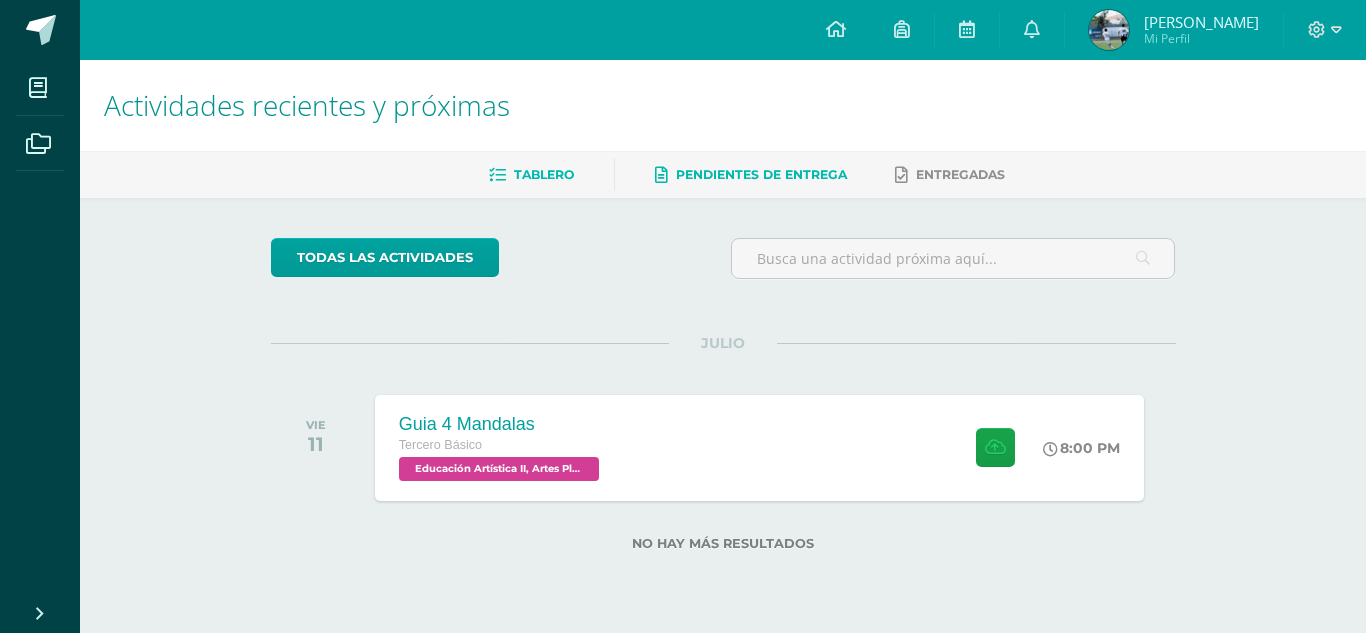 click on "Tablero" at bounding box center (531, 175) 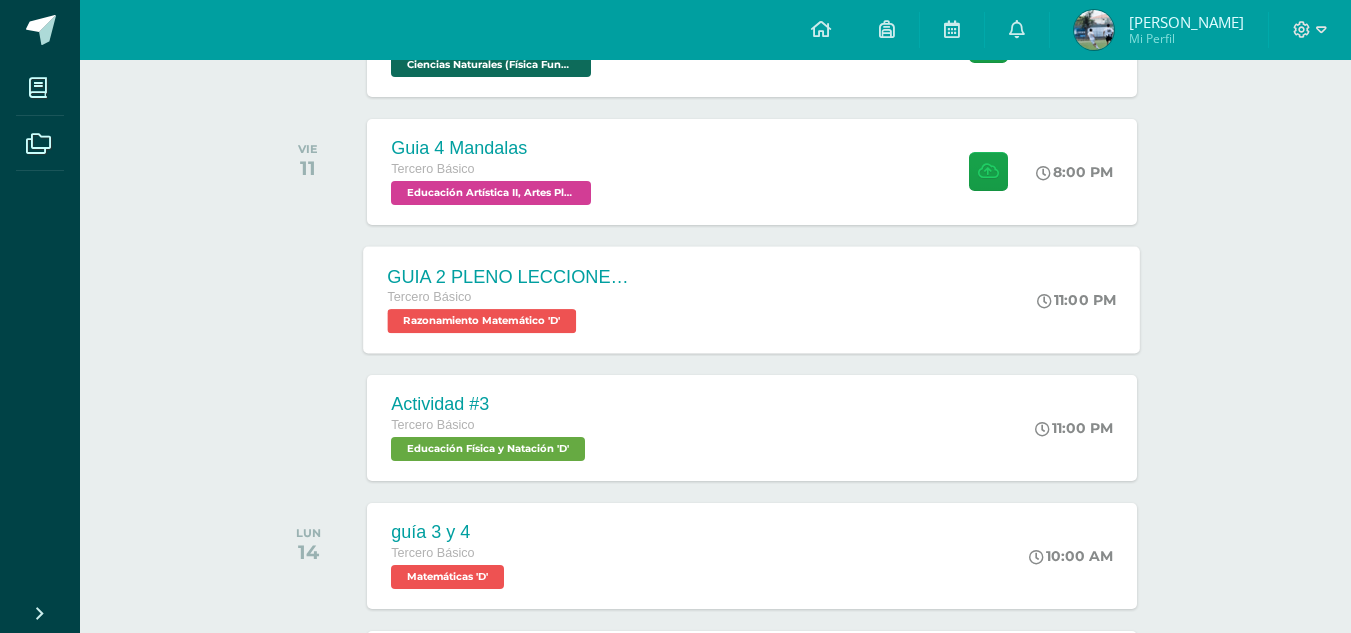 scroll, scrollTop: 600, scrollLeft: 0, axis: vertical 